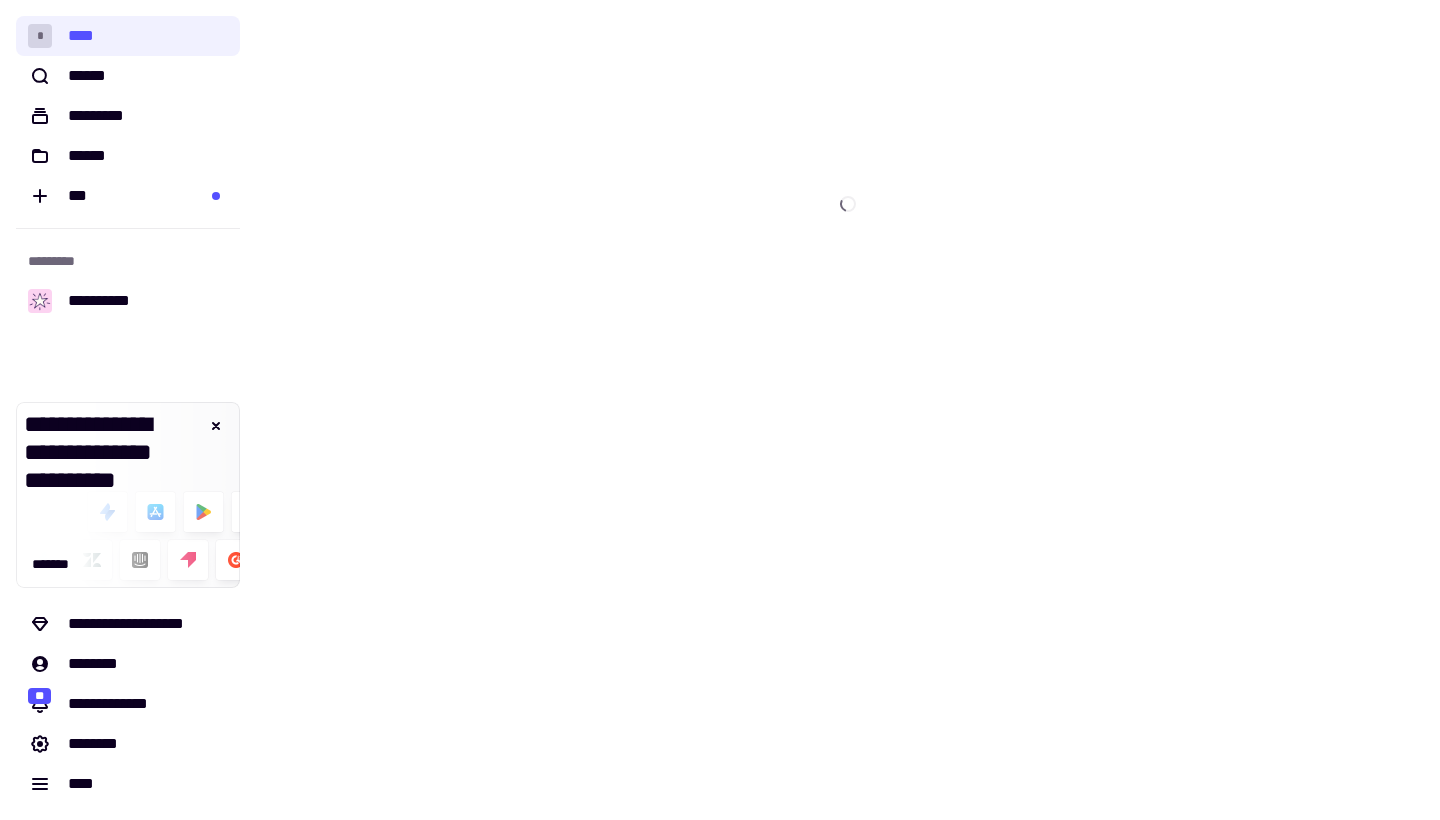 scroll, scrollTop: 0, scrollLeft: 0, axis: both 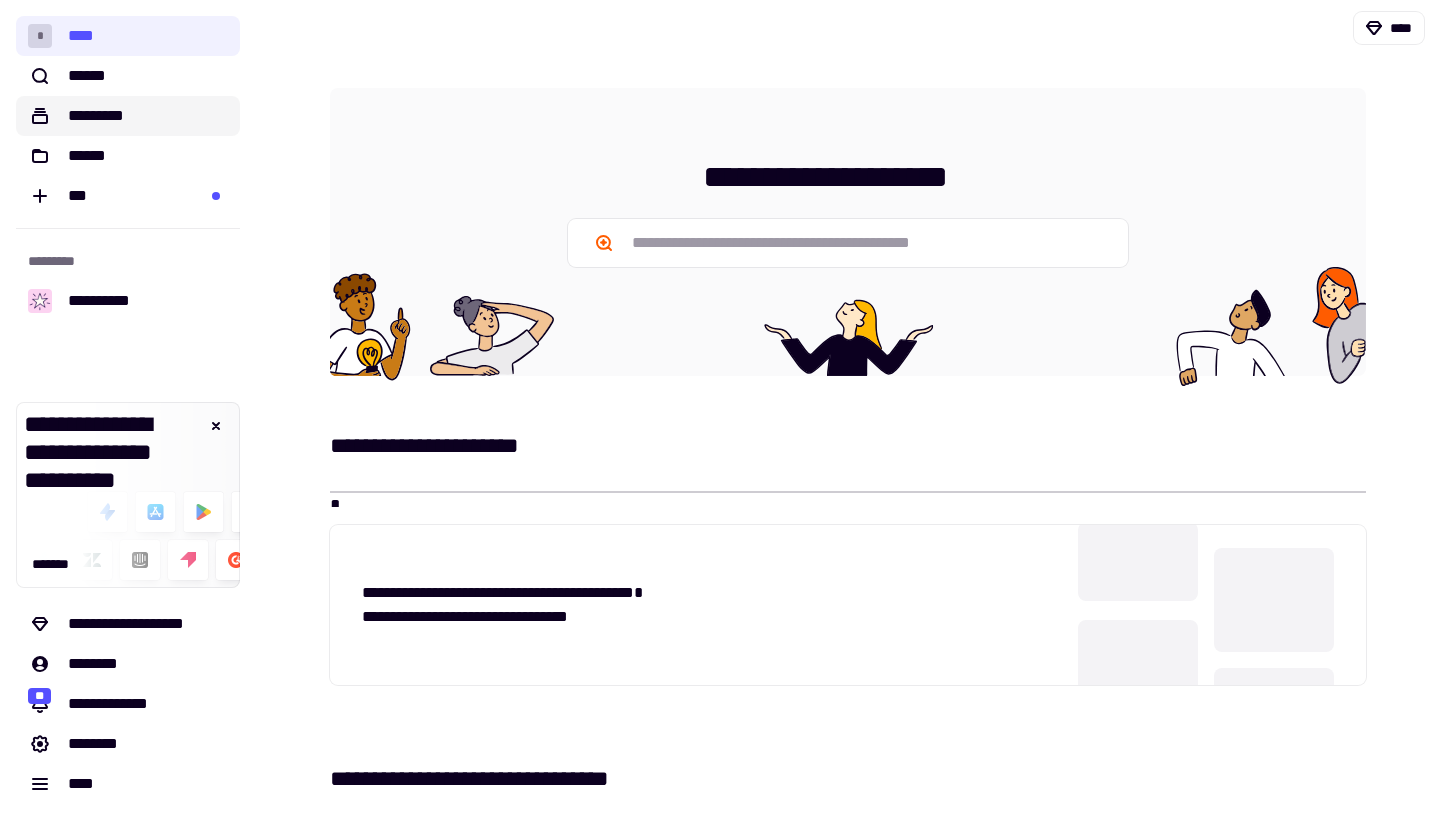 click on "*********" 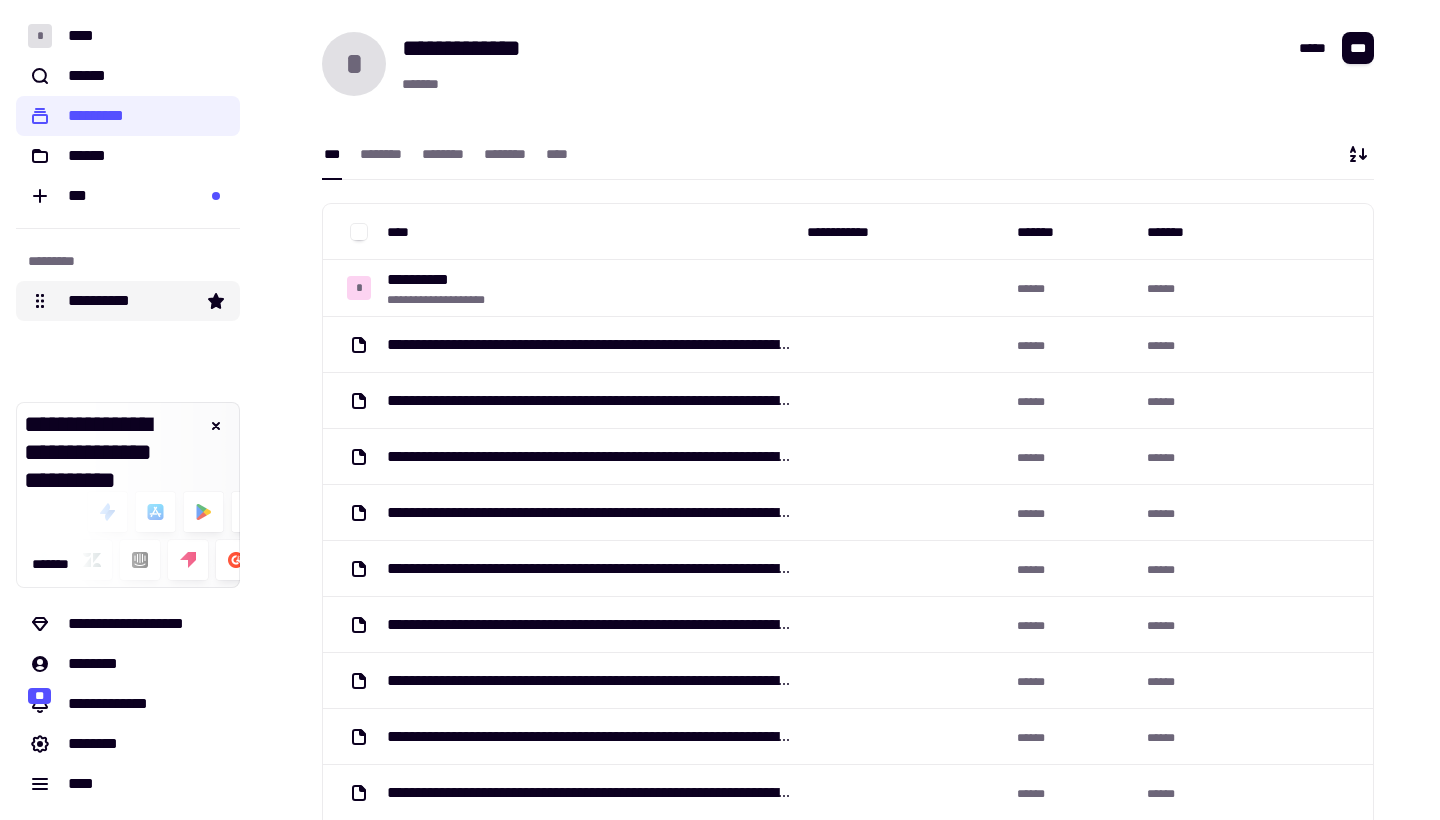 click on "**********" 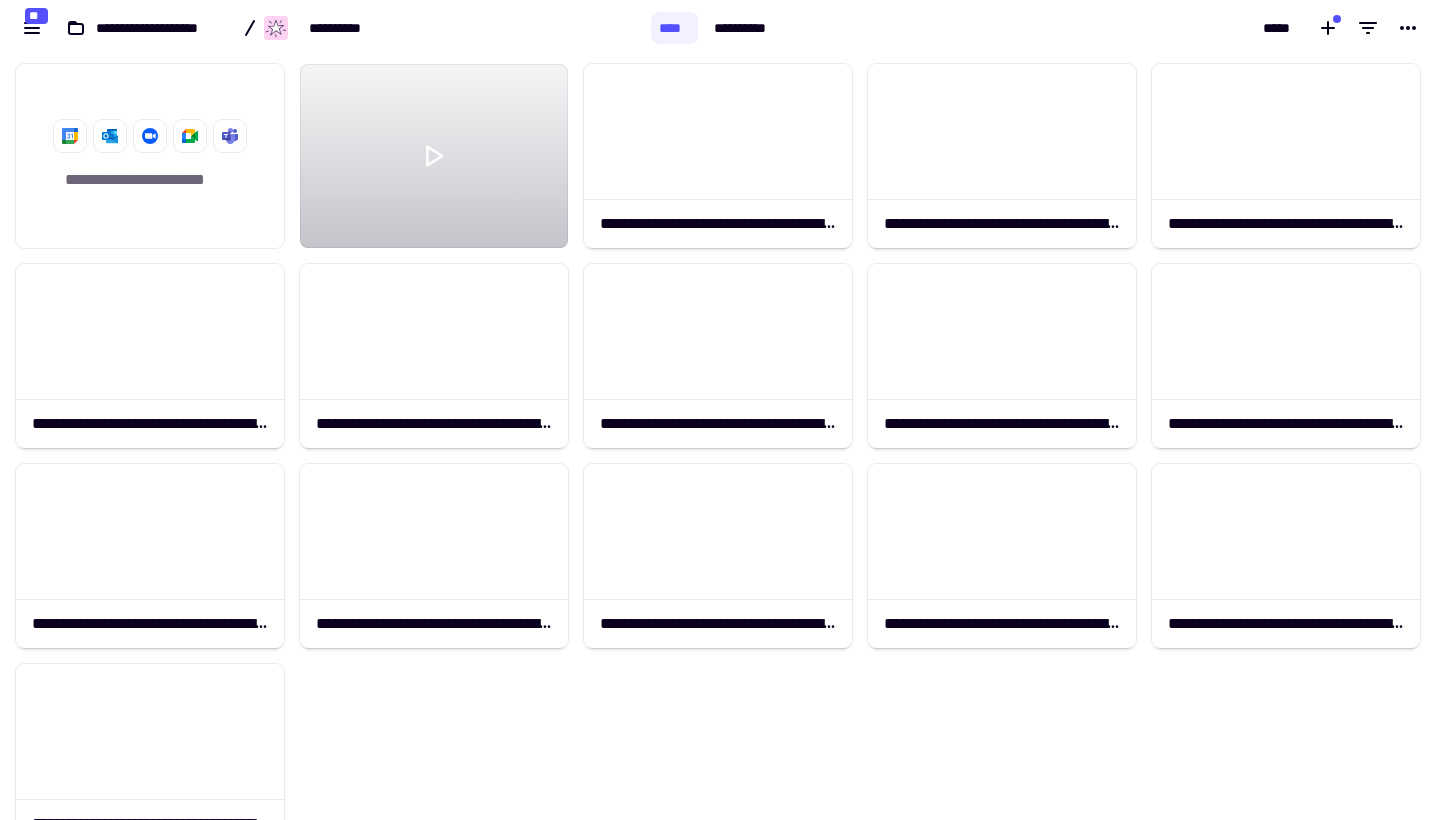 scroll, scrollTop: 1, scrollLeft: 1, axis: both 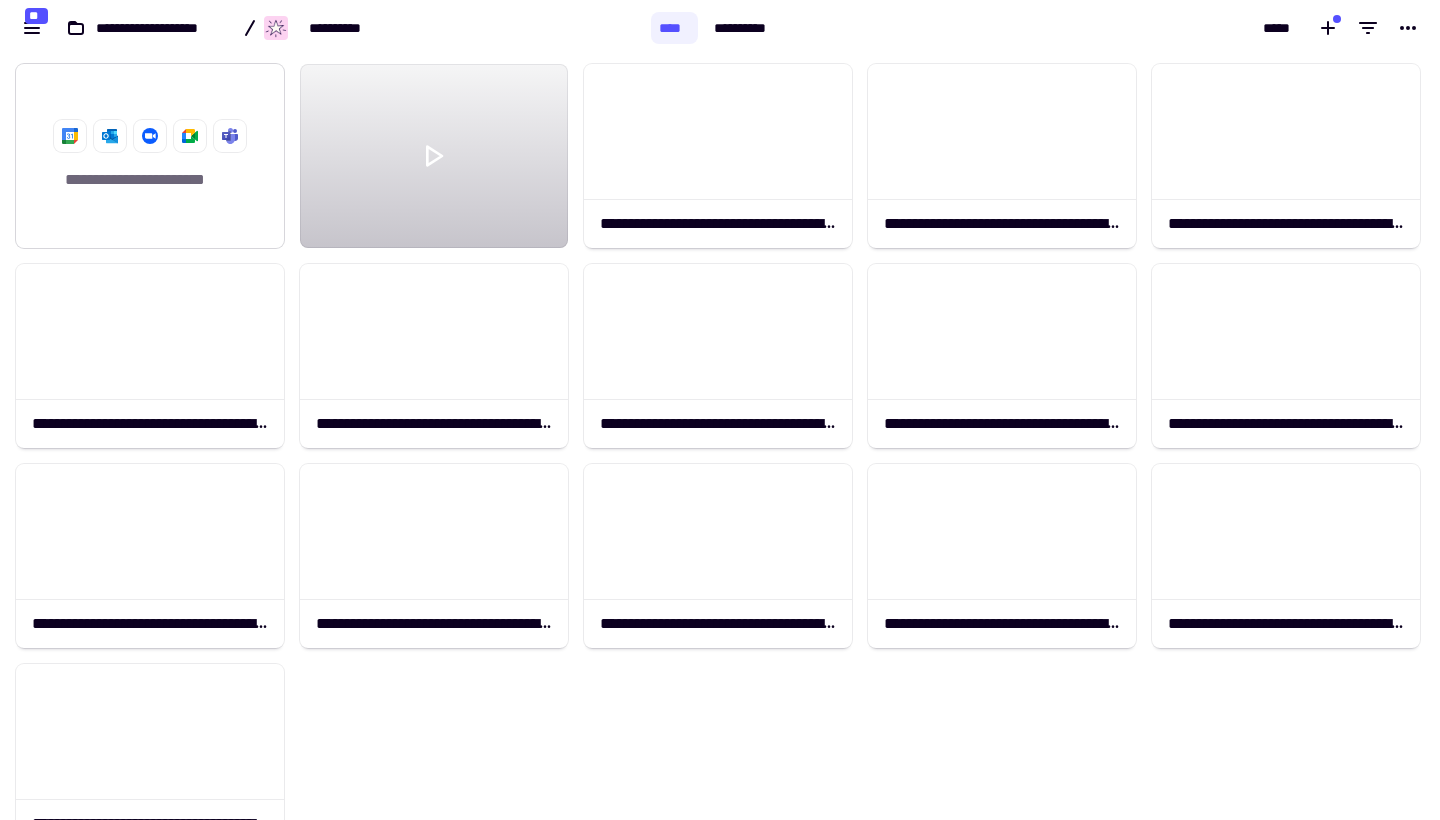click 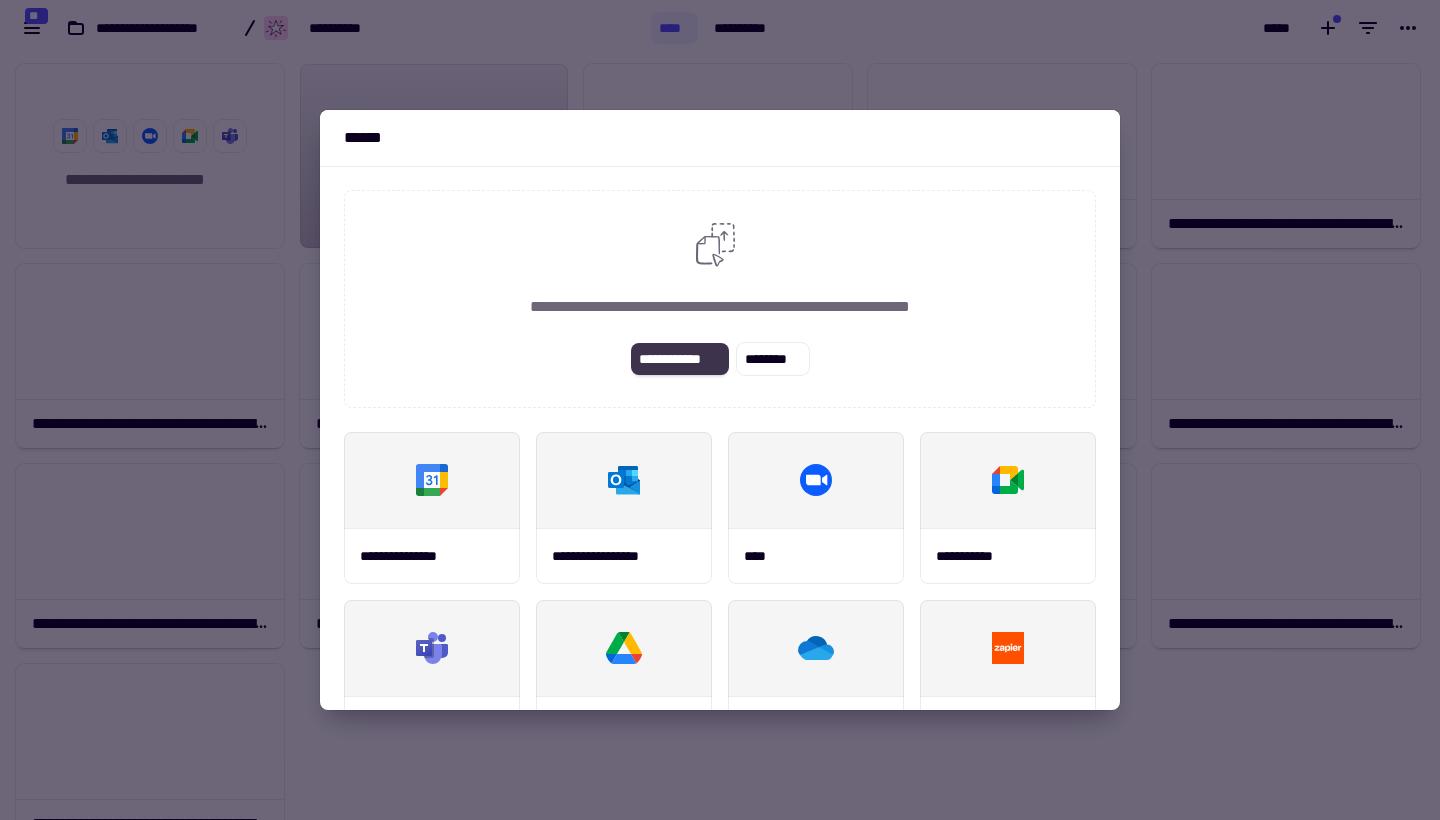 click on "**********" 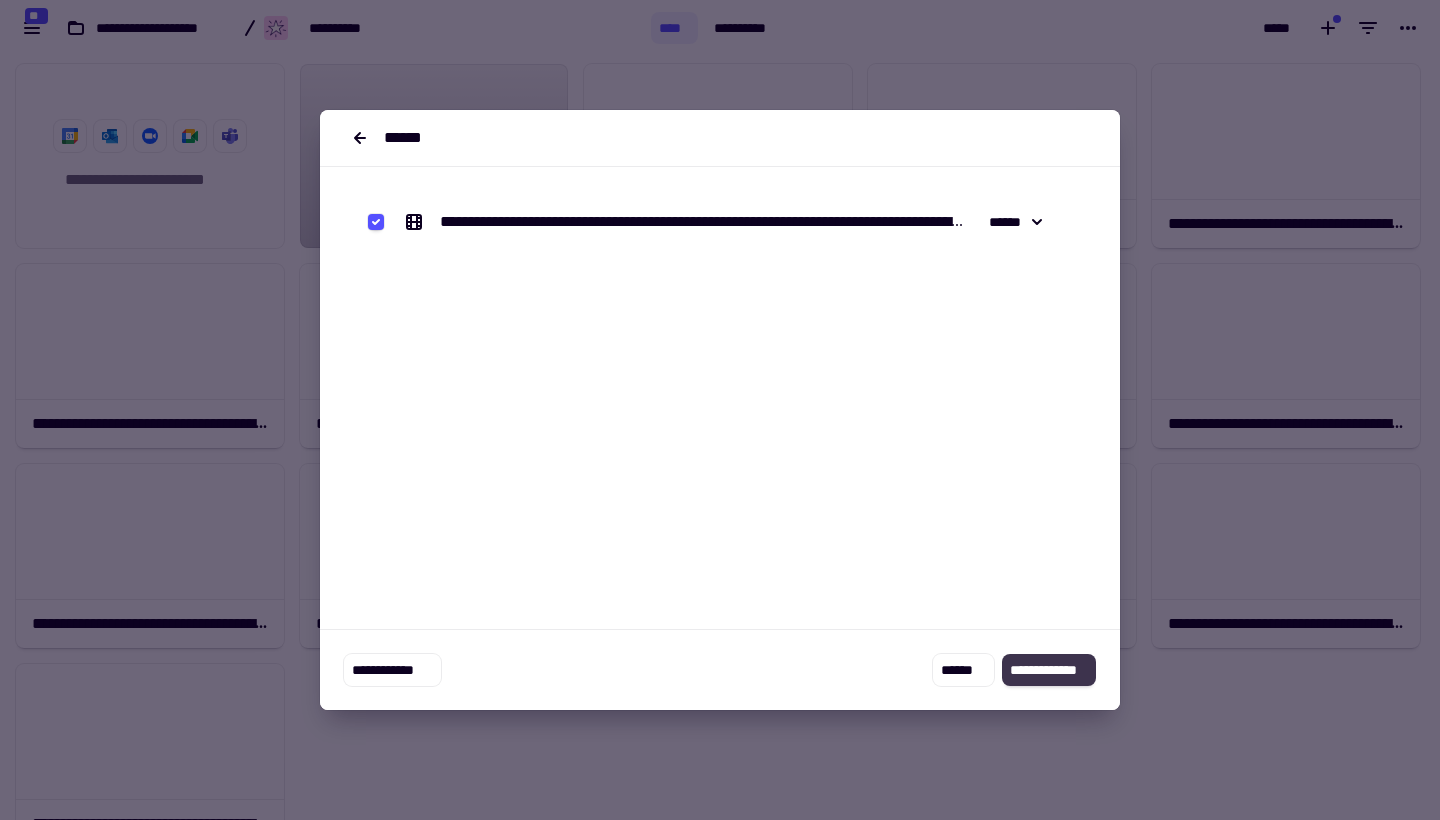 click on "**********" 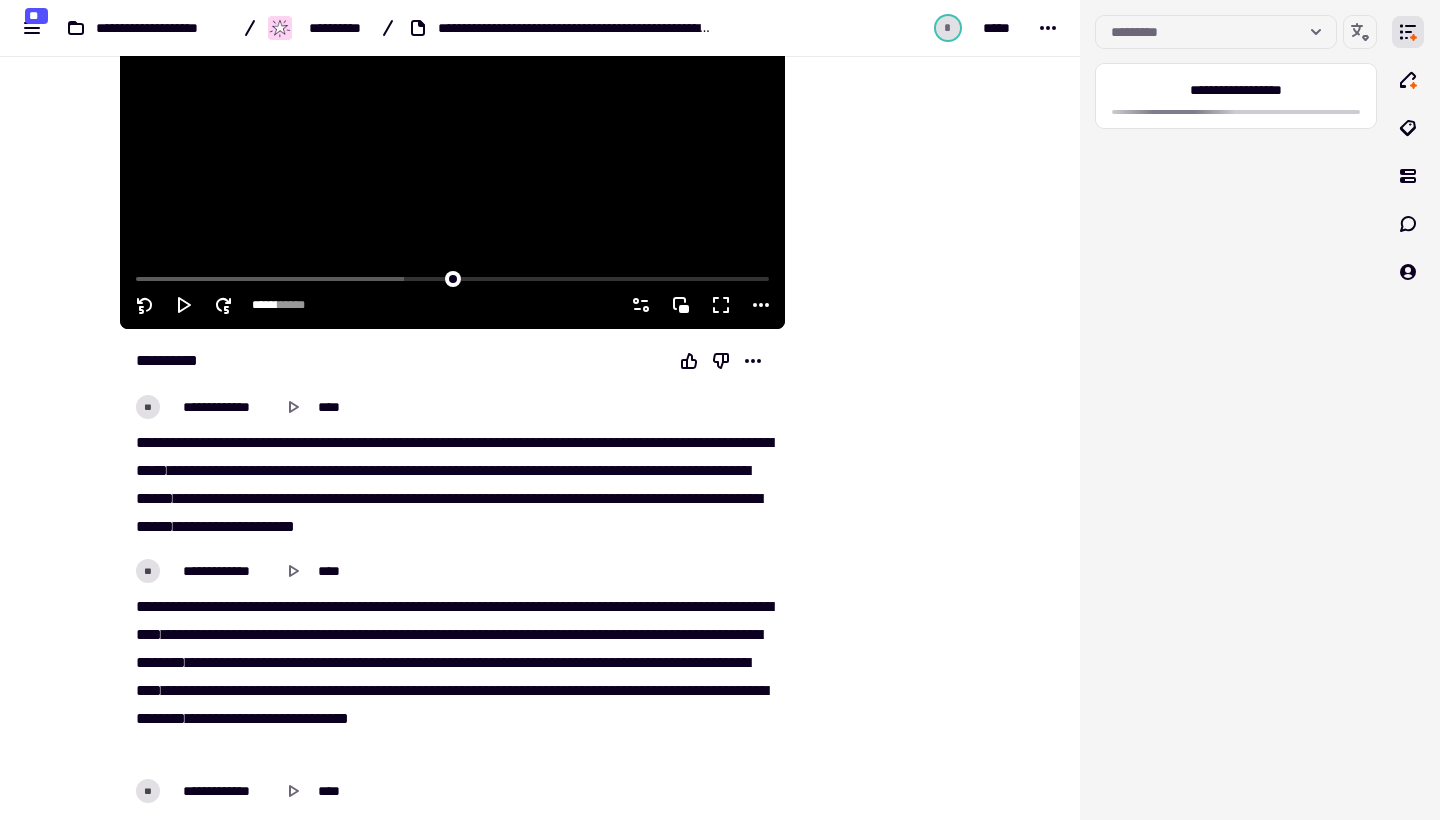 scroll, scrollTop: 432, scrollLeft: 0, axis: vertical 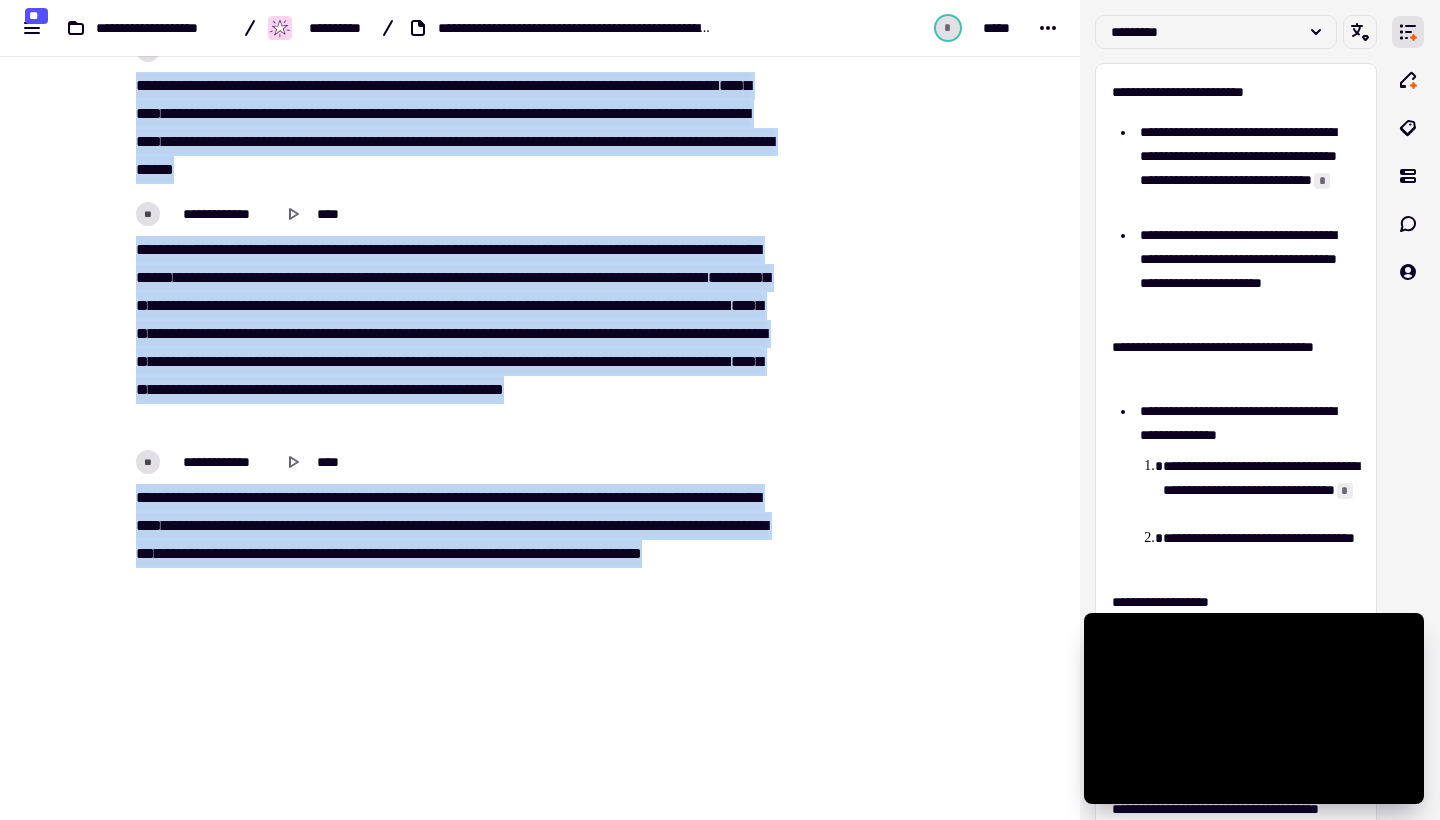 drag, startPoint x: 135, startPoint y: 415, endPoint x: 475, endPoint y: 819, distance: 528.0303 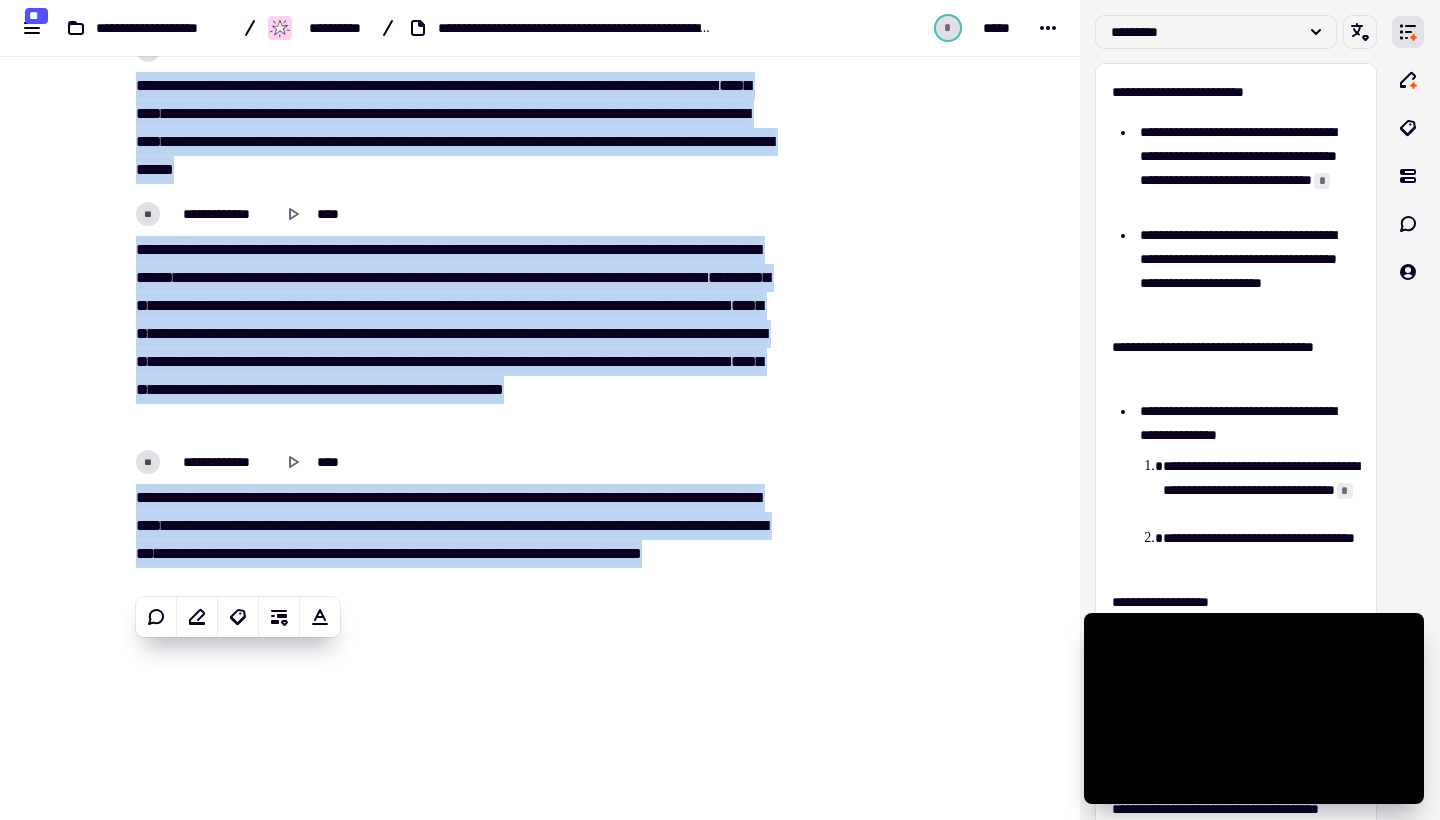 scroll, scrollTop: 1192, scrollLeft: 0, axis: vertical 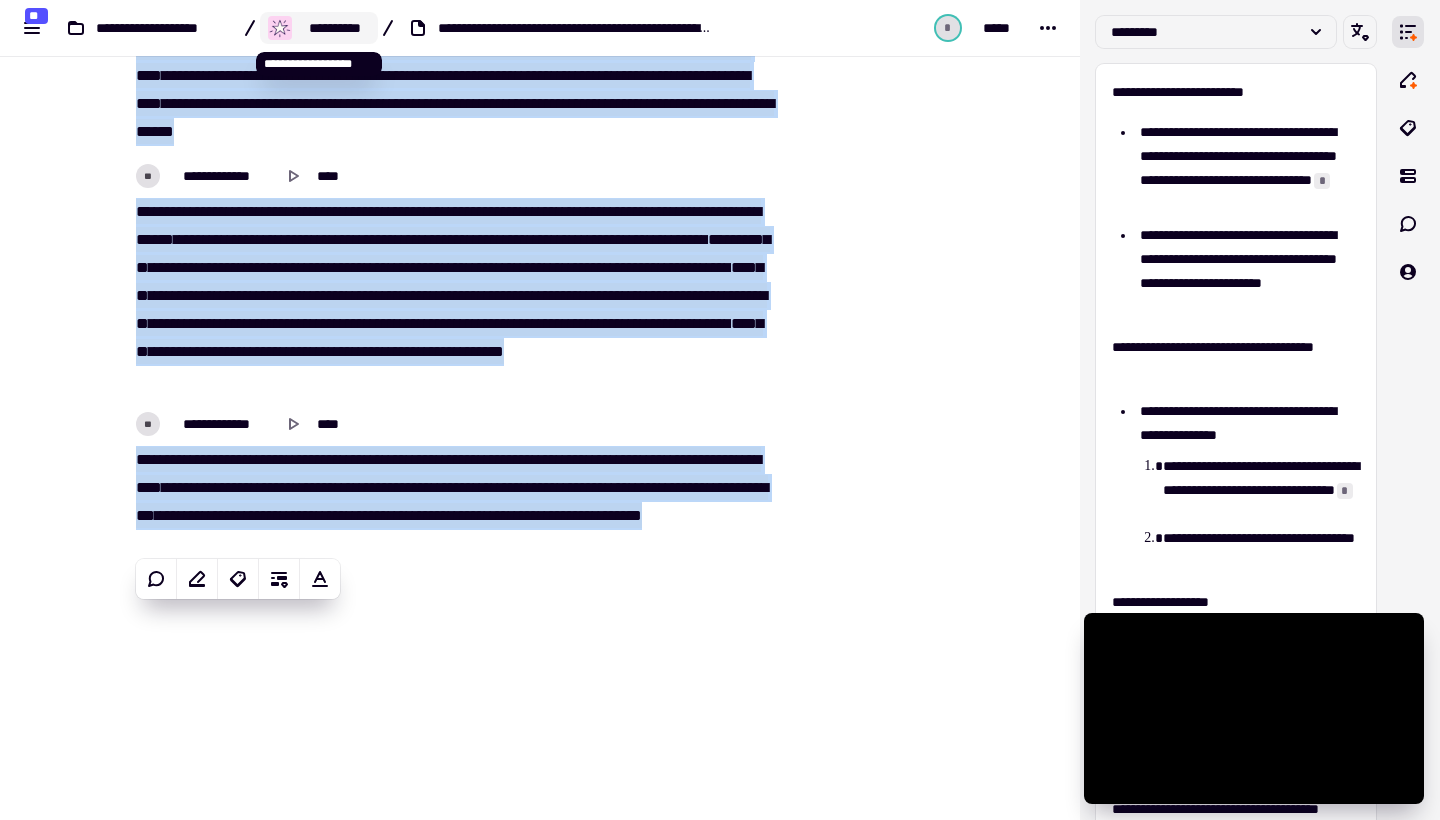 click on "**********" 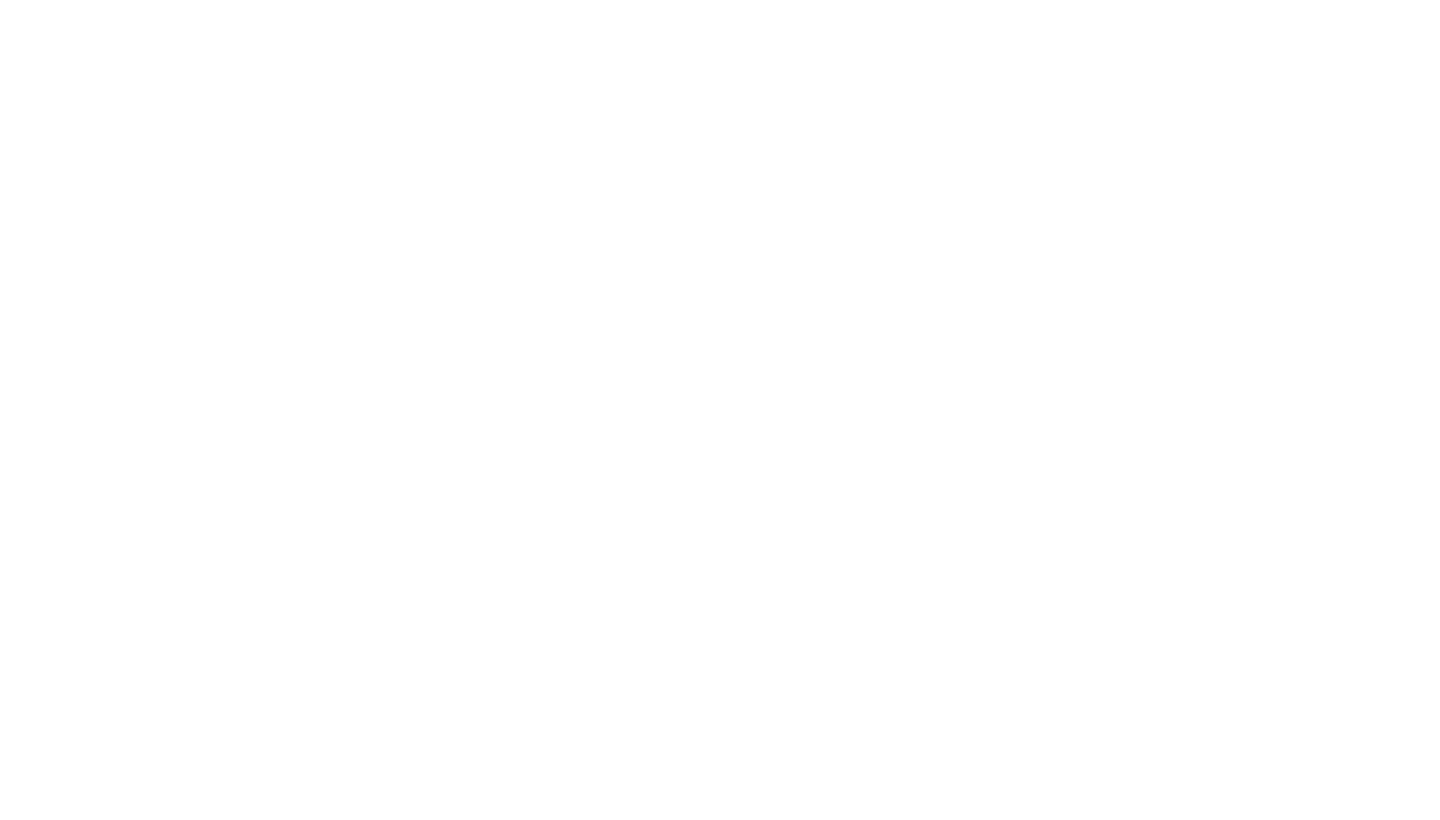 scroll, scrollTop: 0, scrollLeft: 0, axis: both 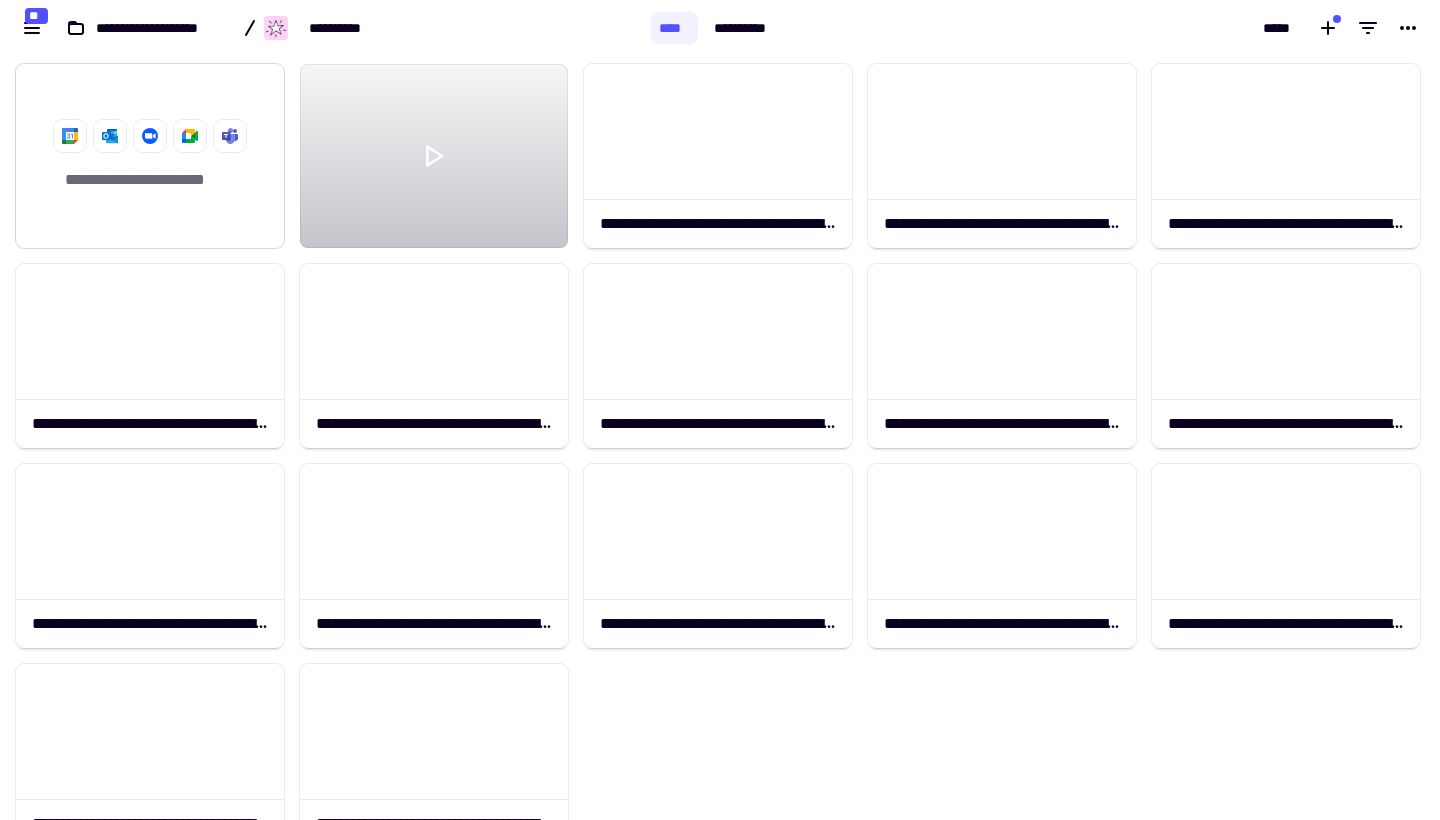 click on "**********" 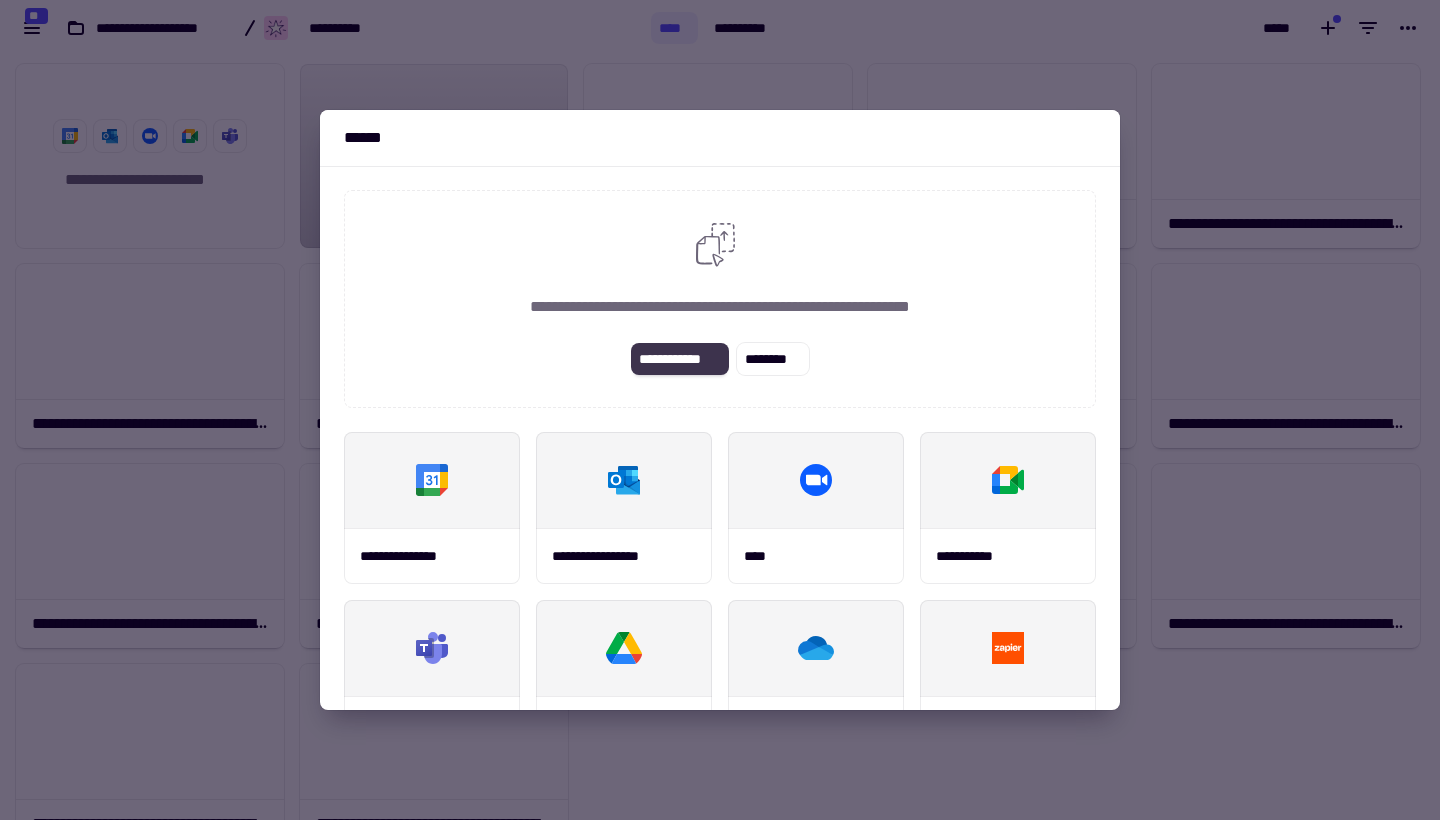 click on "**********" 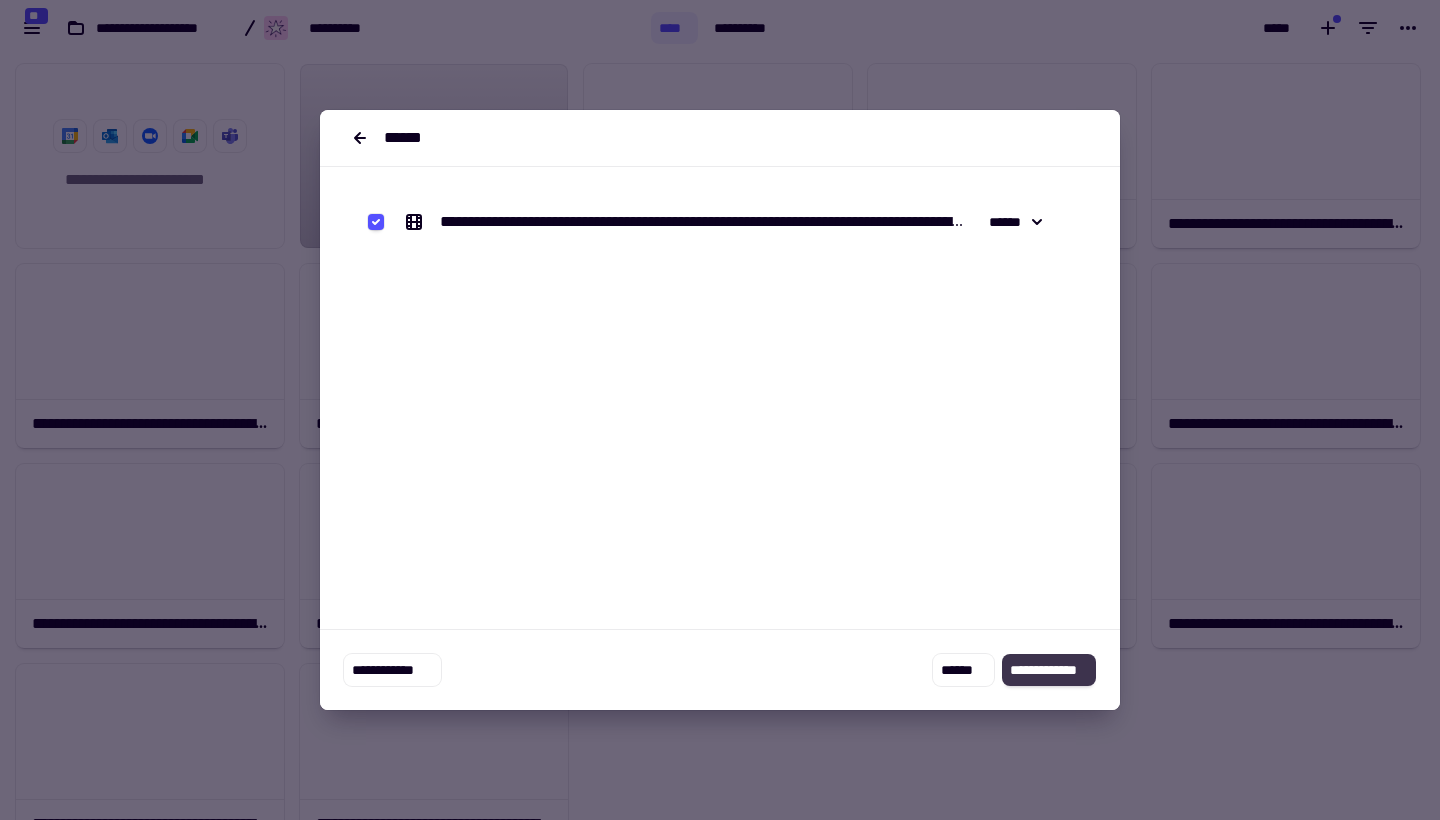 click on "**********" 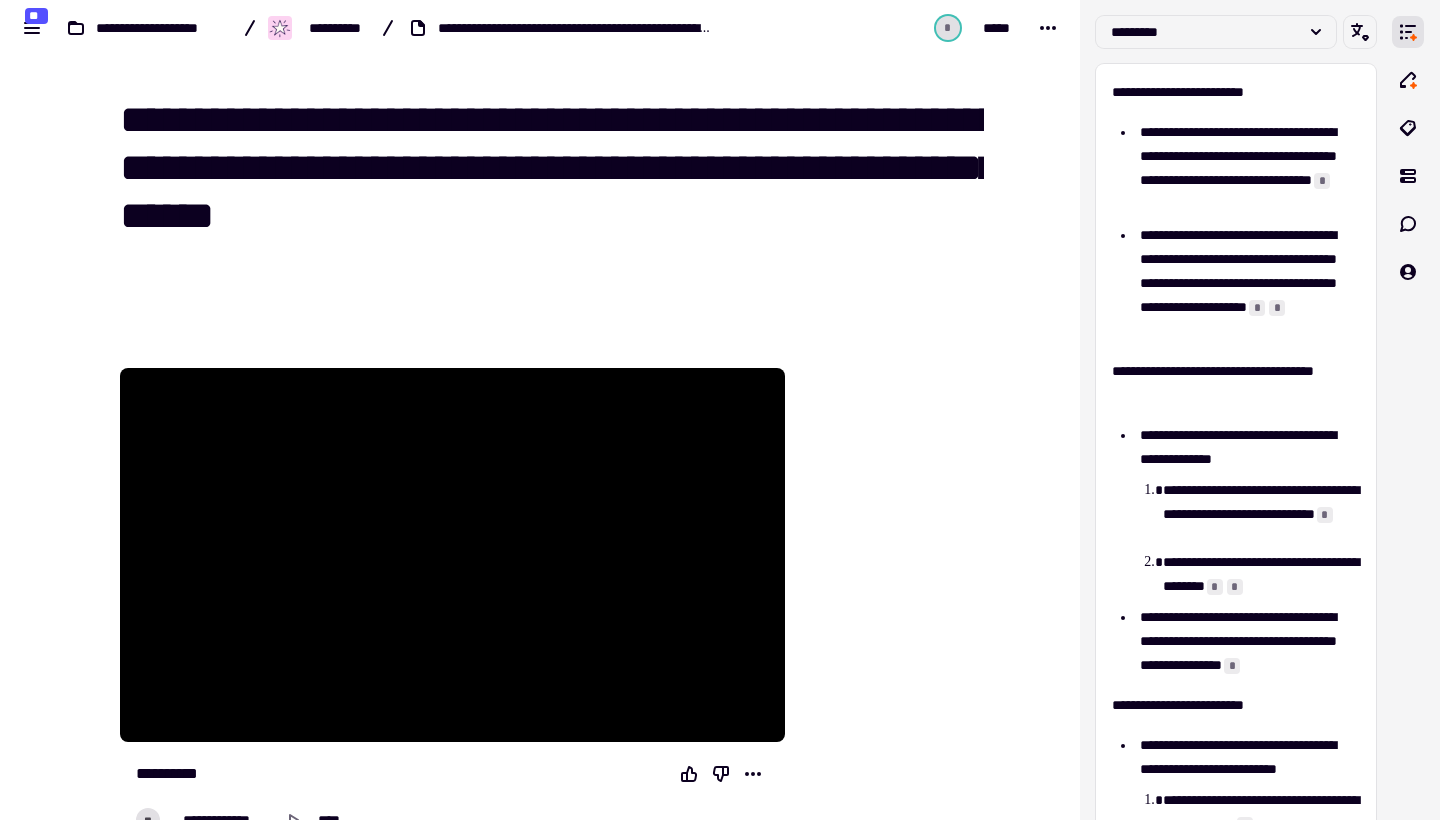 scroll, scrollTop: 0, scrollLeft: 0, axis: both 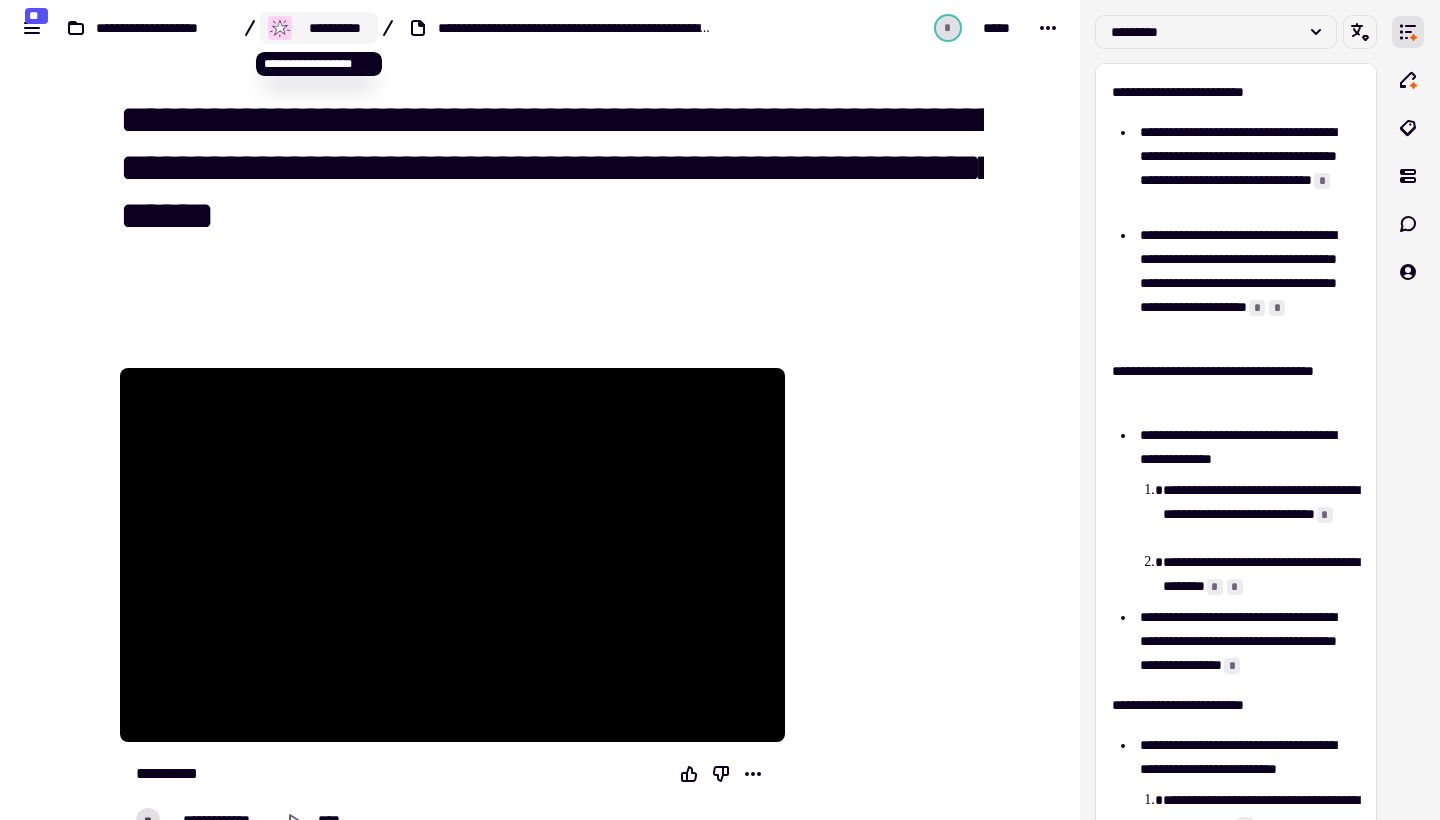 click on "**********" 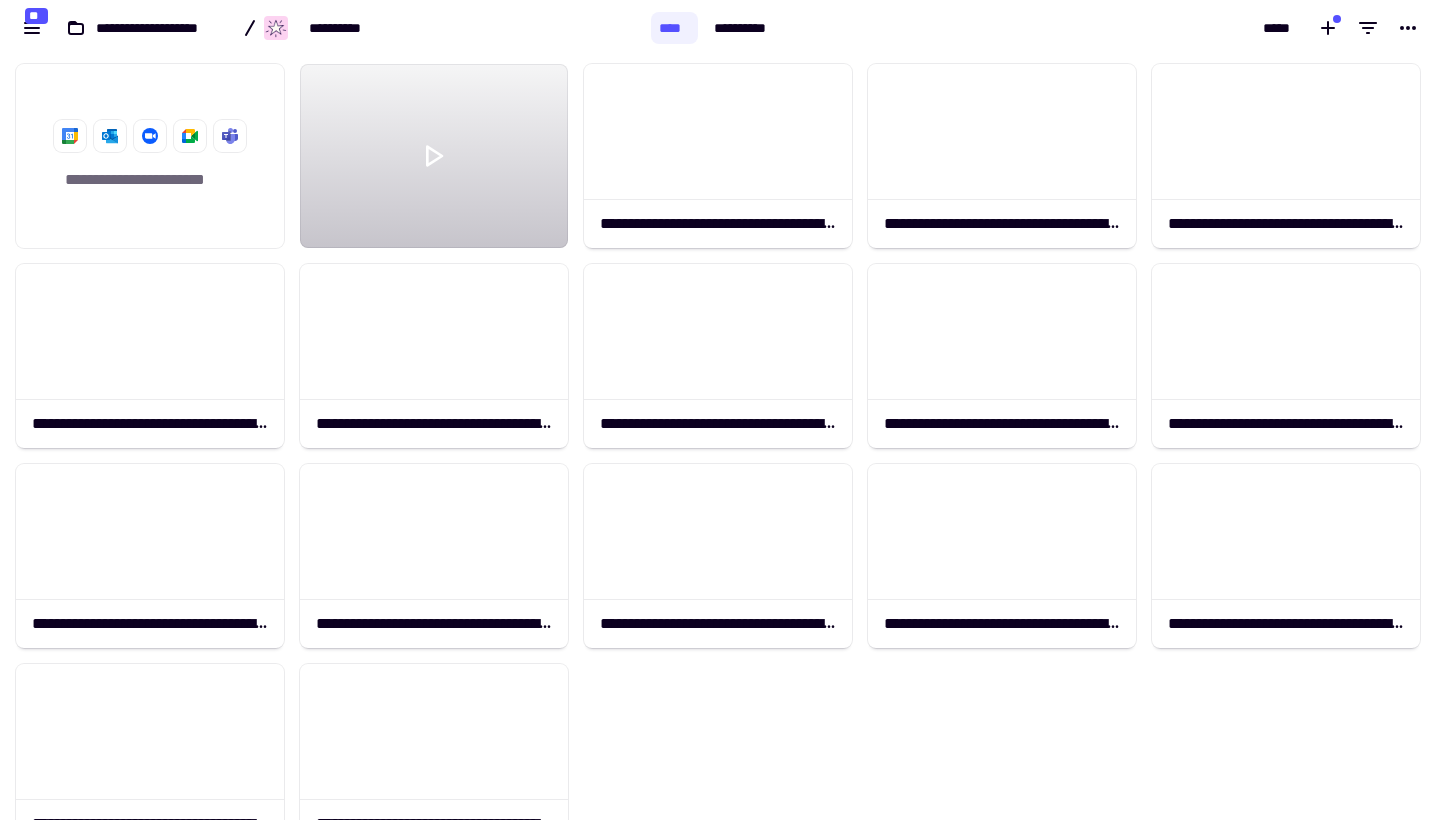 scroll, scrollTop: 1, scrollLeft: 1, axis: both 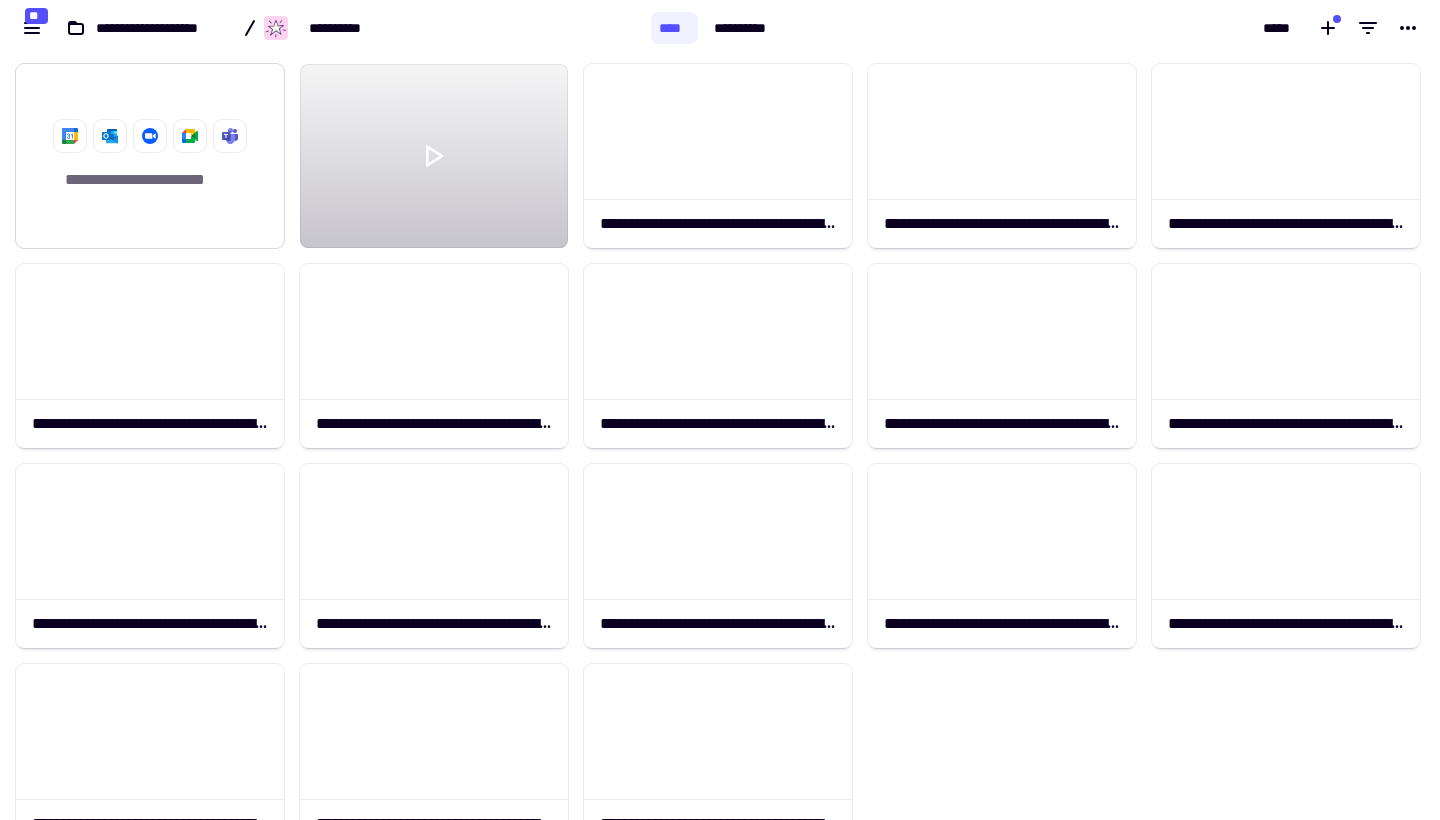 click 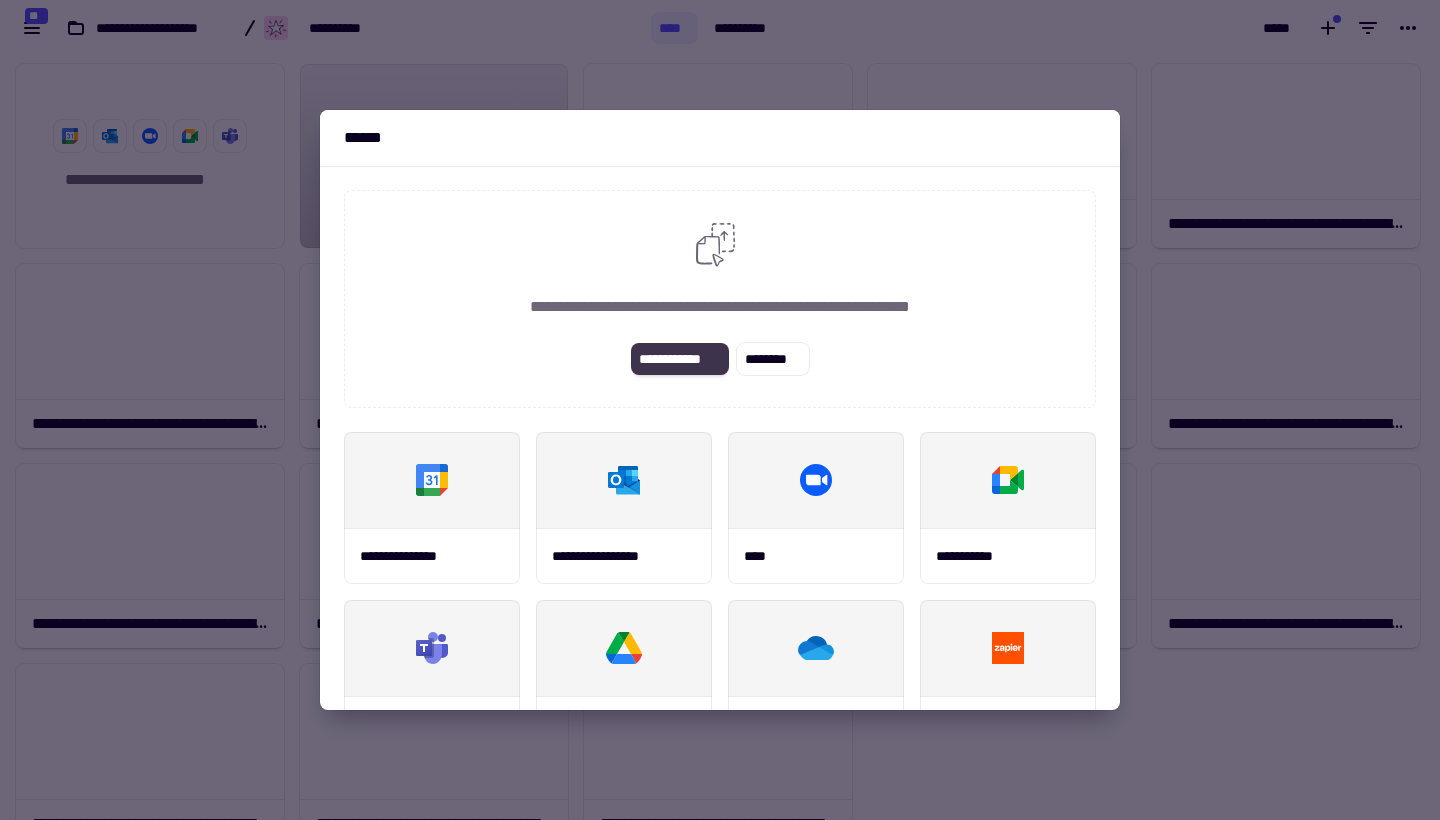 click on "**********" 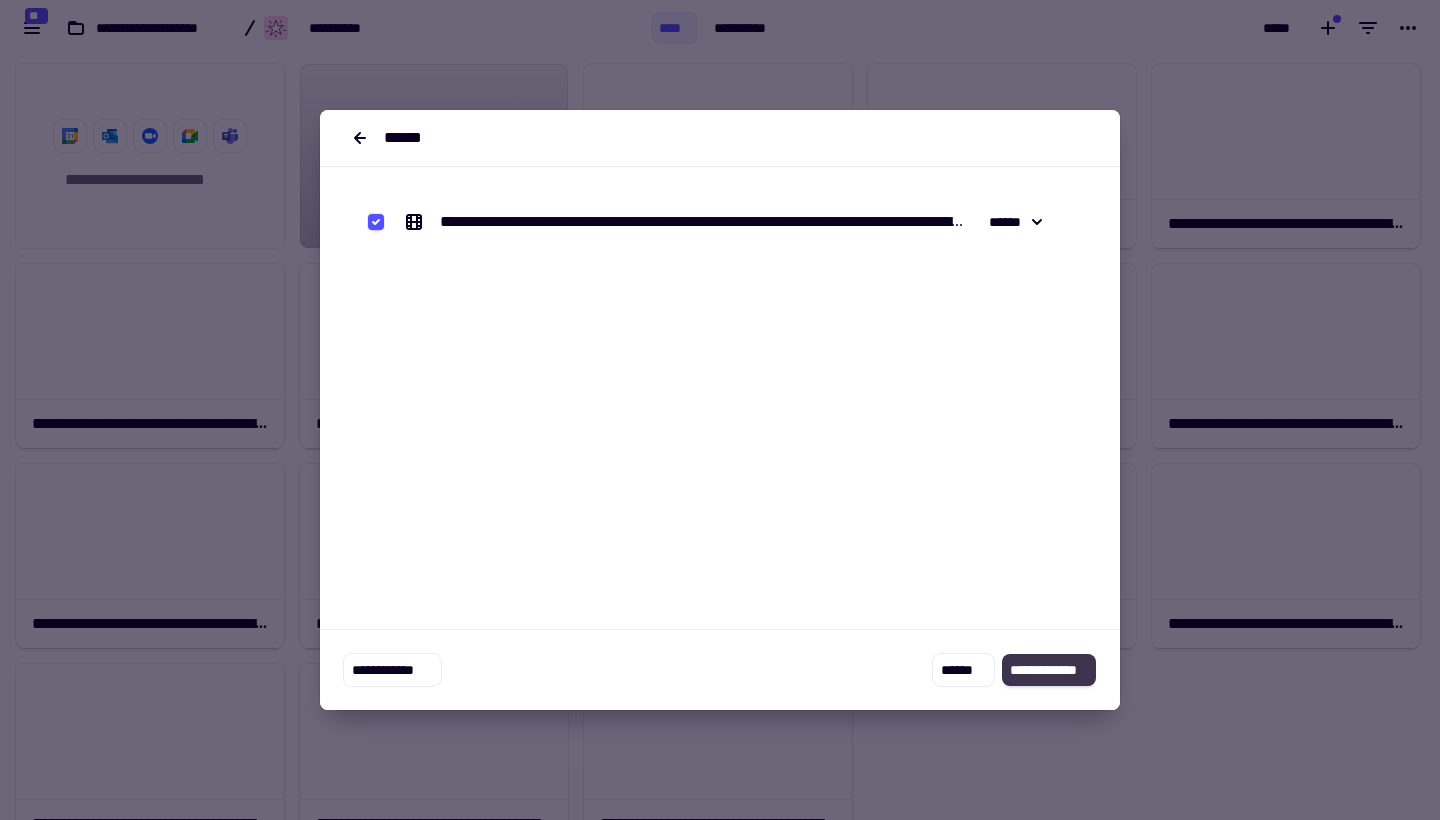 click on "**********" 